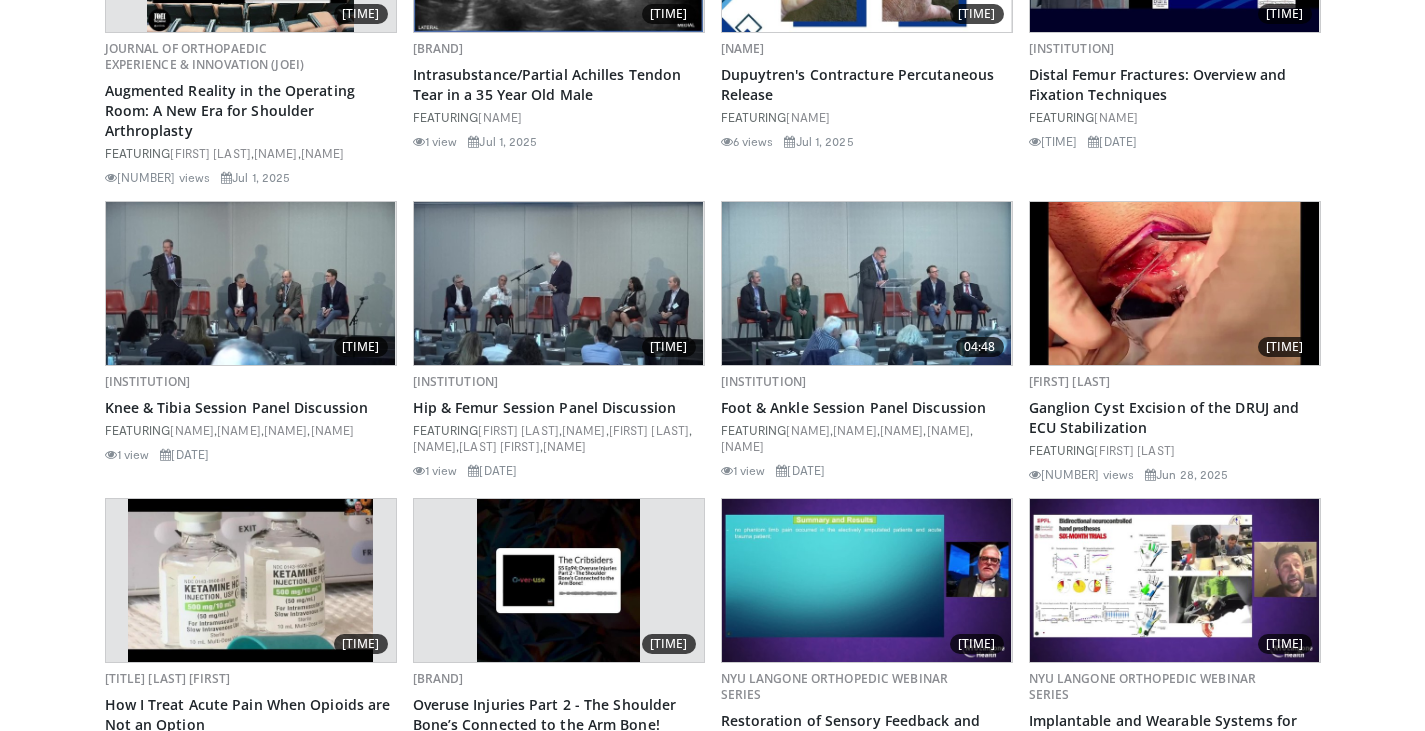 scroll, scrollTop: 2300, scrollLeft: 0, axis: vertical 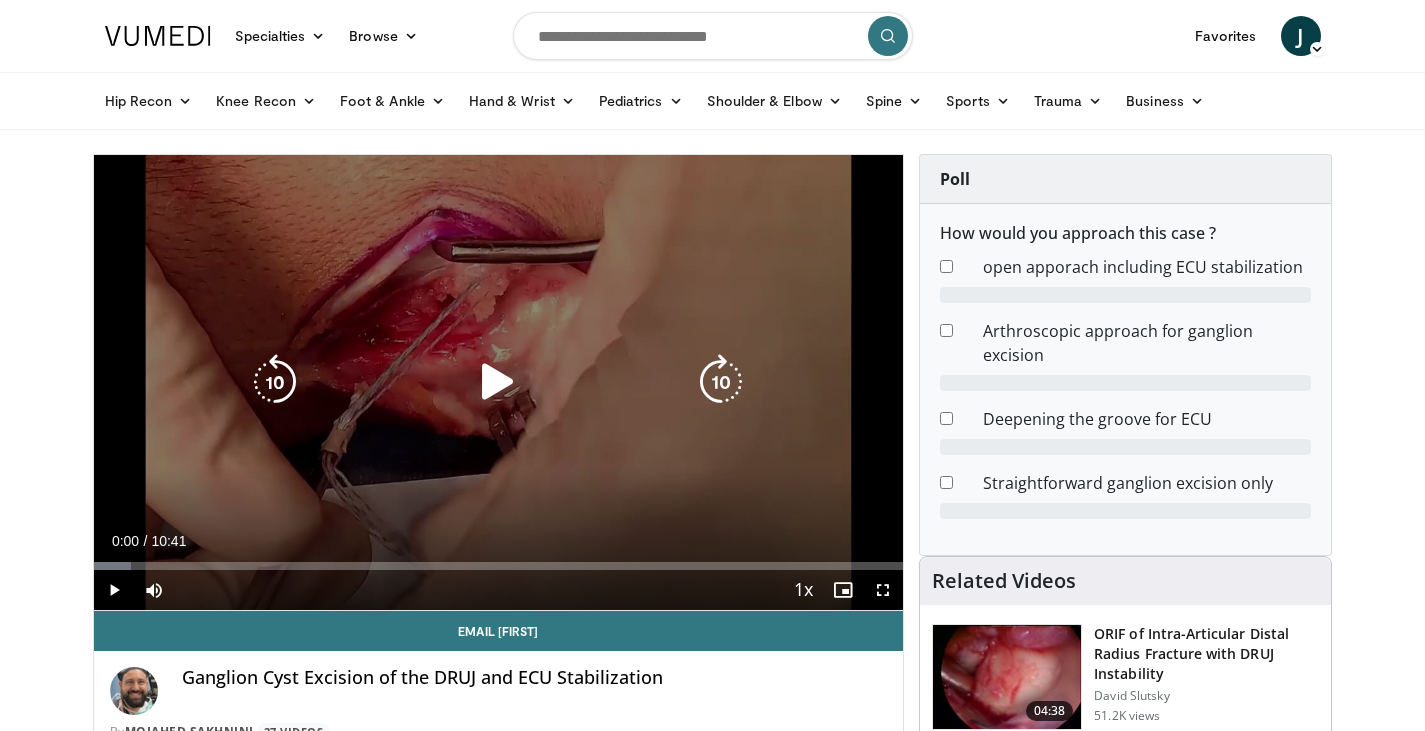 click at bounding box center (498, 382) 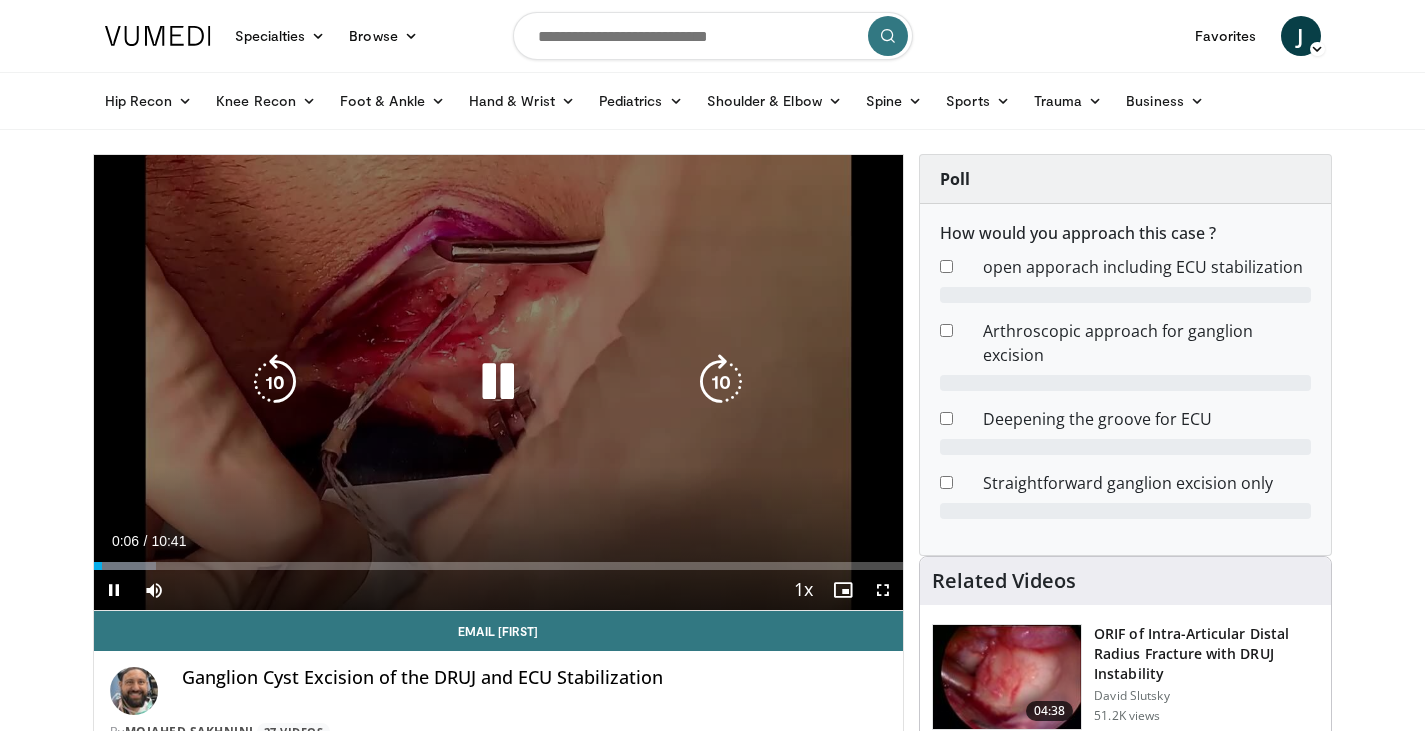 scroll, scrollTop: 0, scrollLeft: 0, axis: both 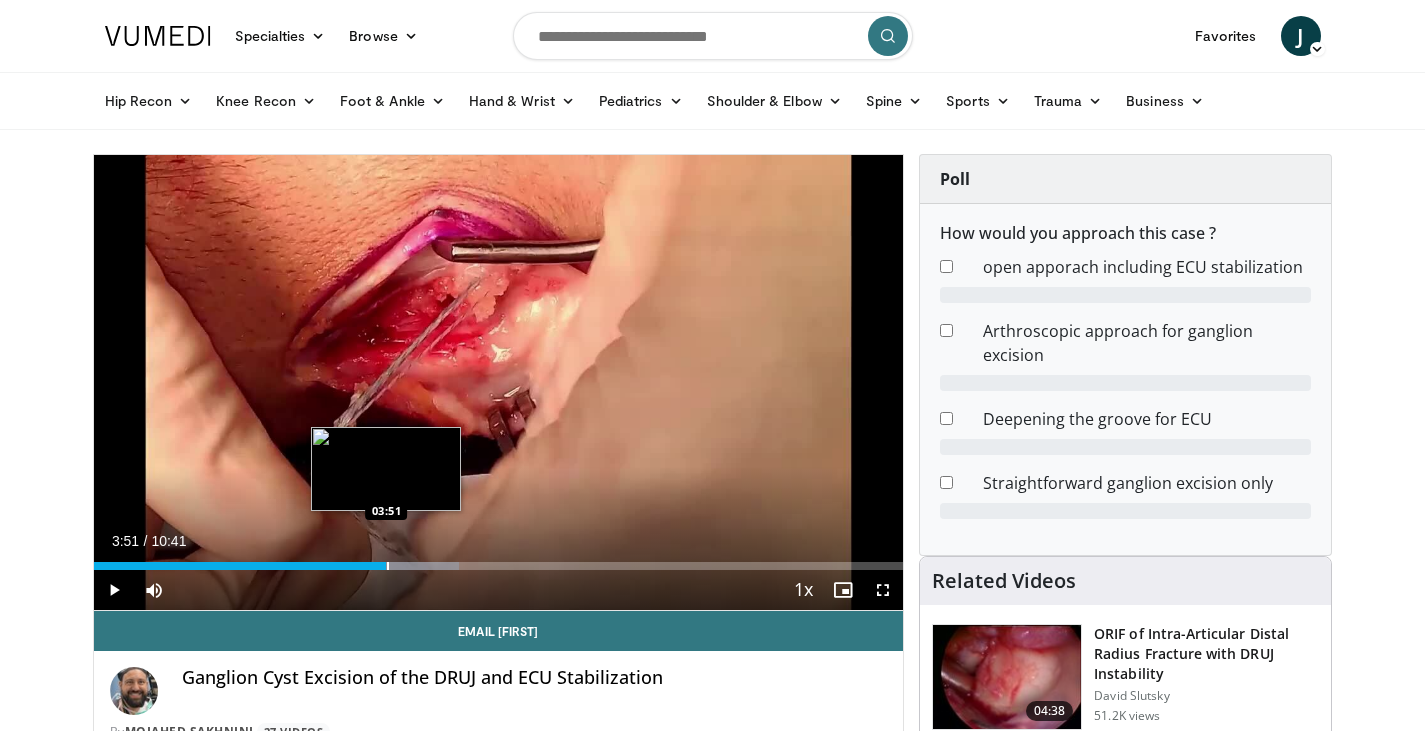 click at bounding box center (388, 566) 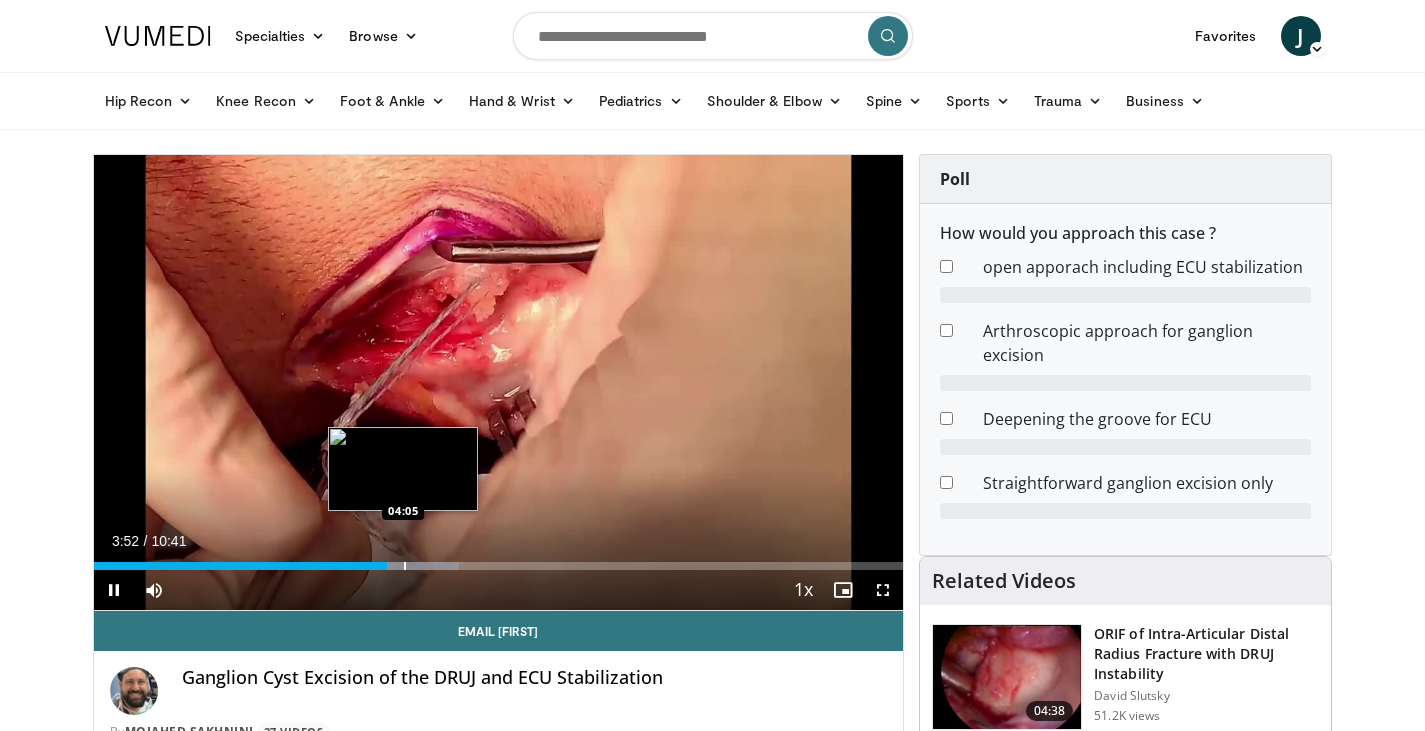 click at bounding box center [405, 566] 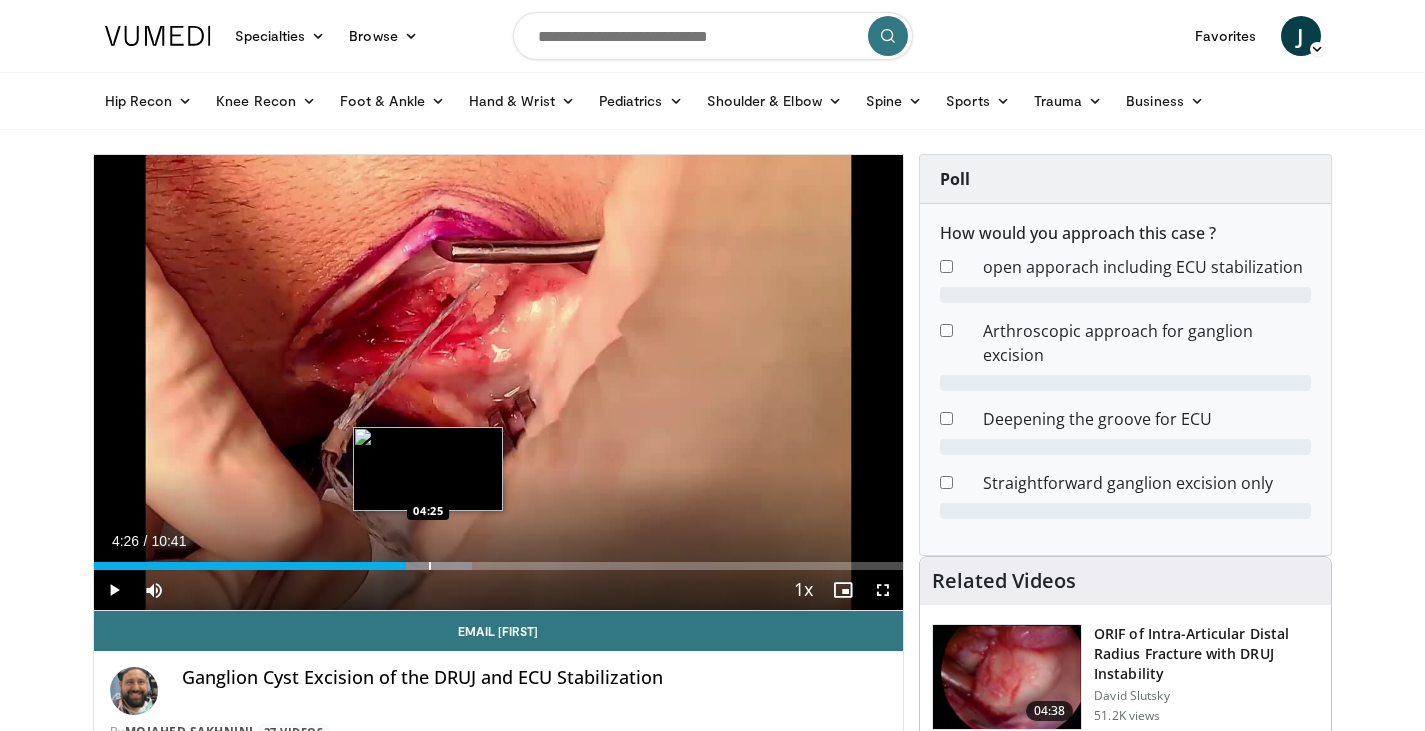 click at bounding box center [430, 566] 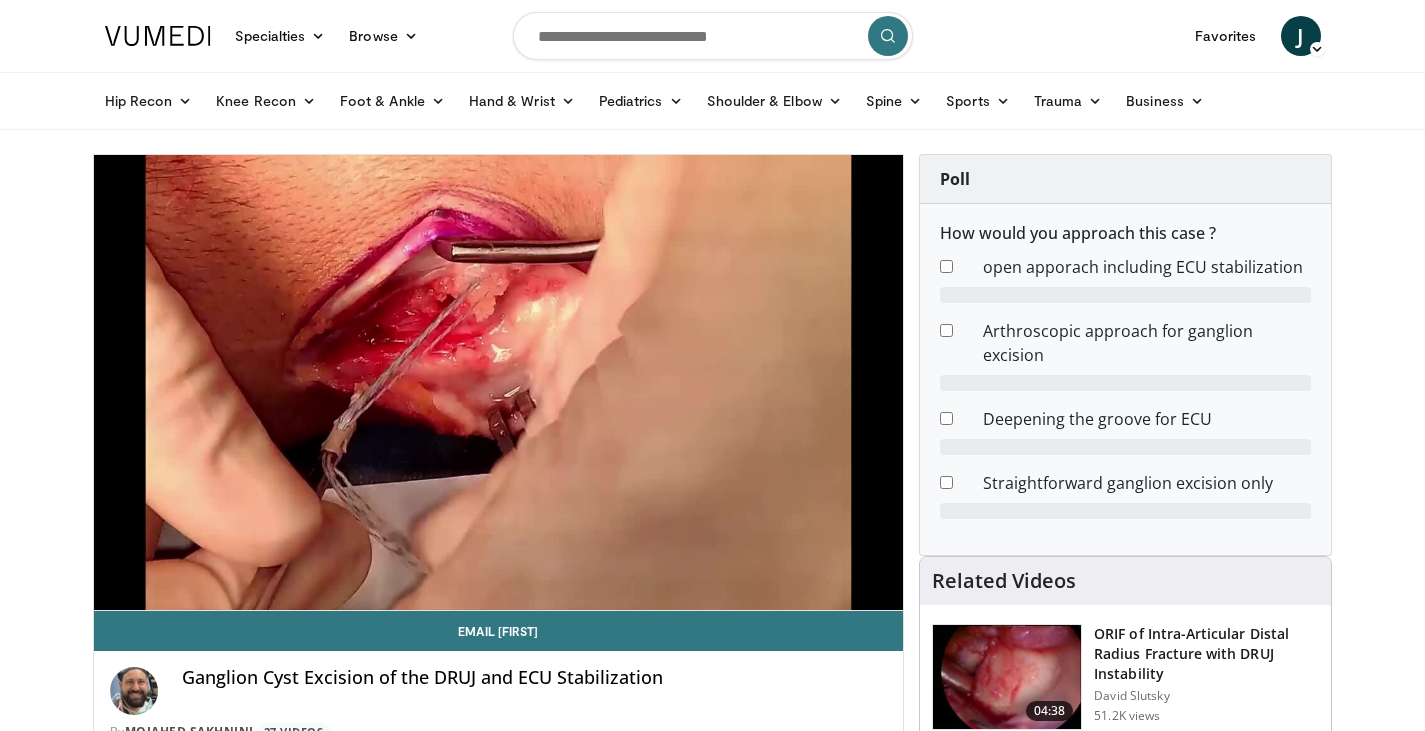 click on "10 seconds
Tap to unmute" at bounding box center (499, 382) 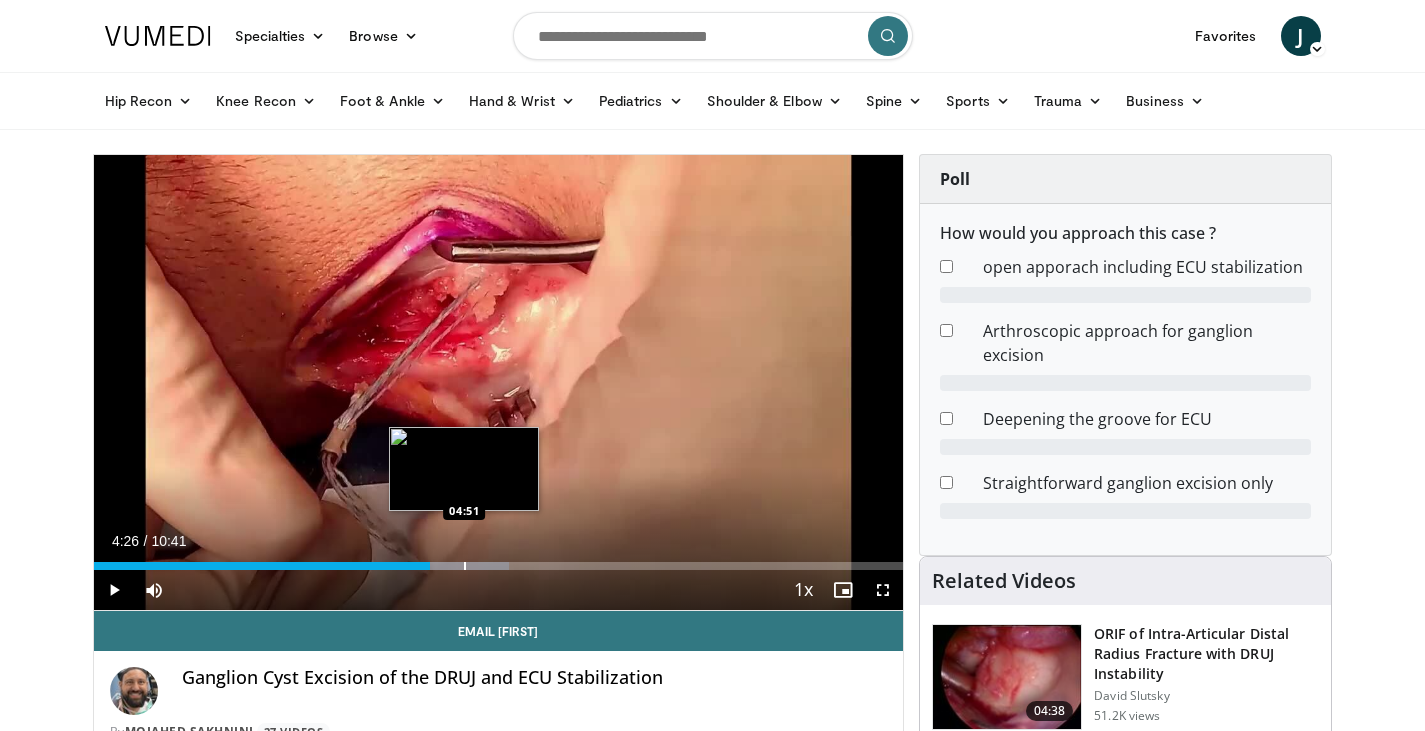 click at bounding box center [465, 566] 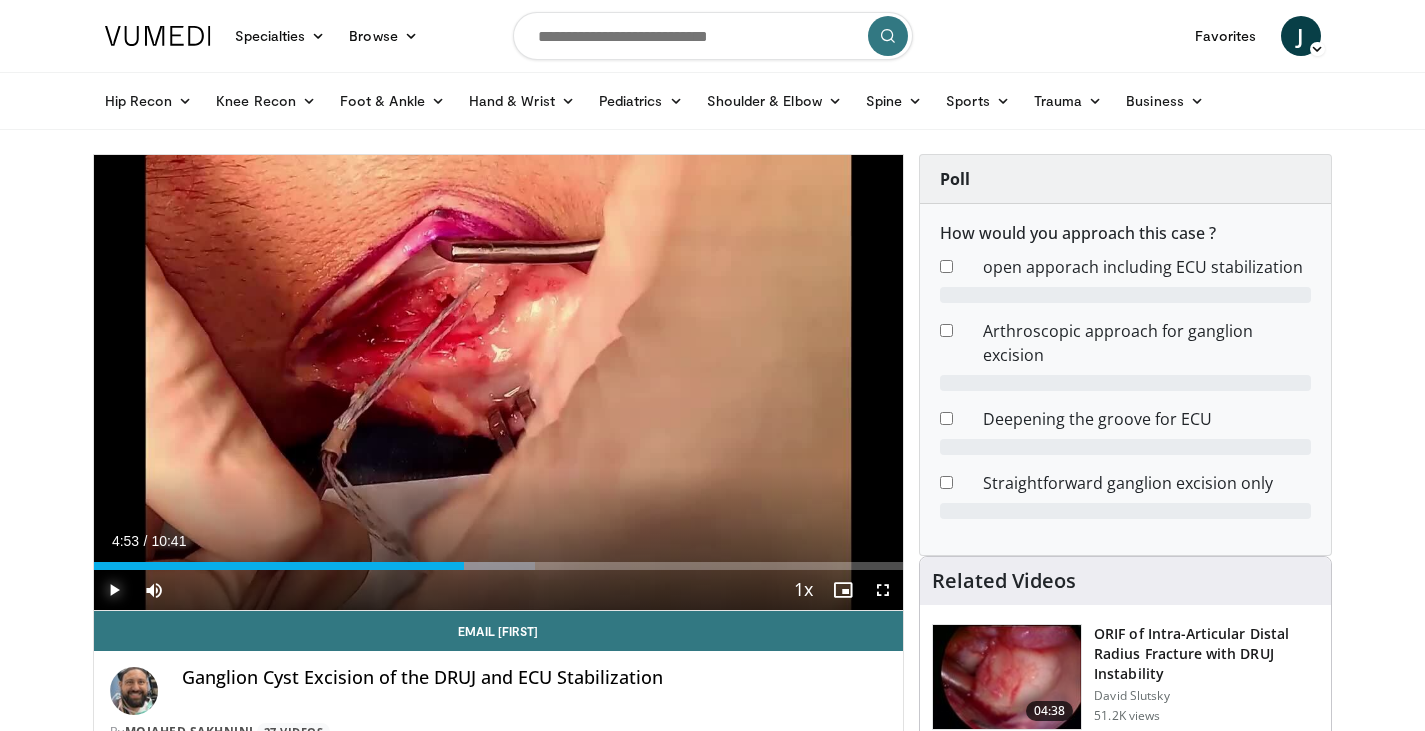 click at bounding box center [114, 590] 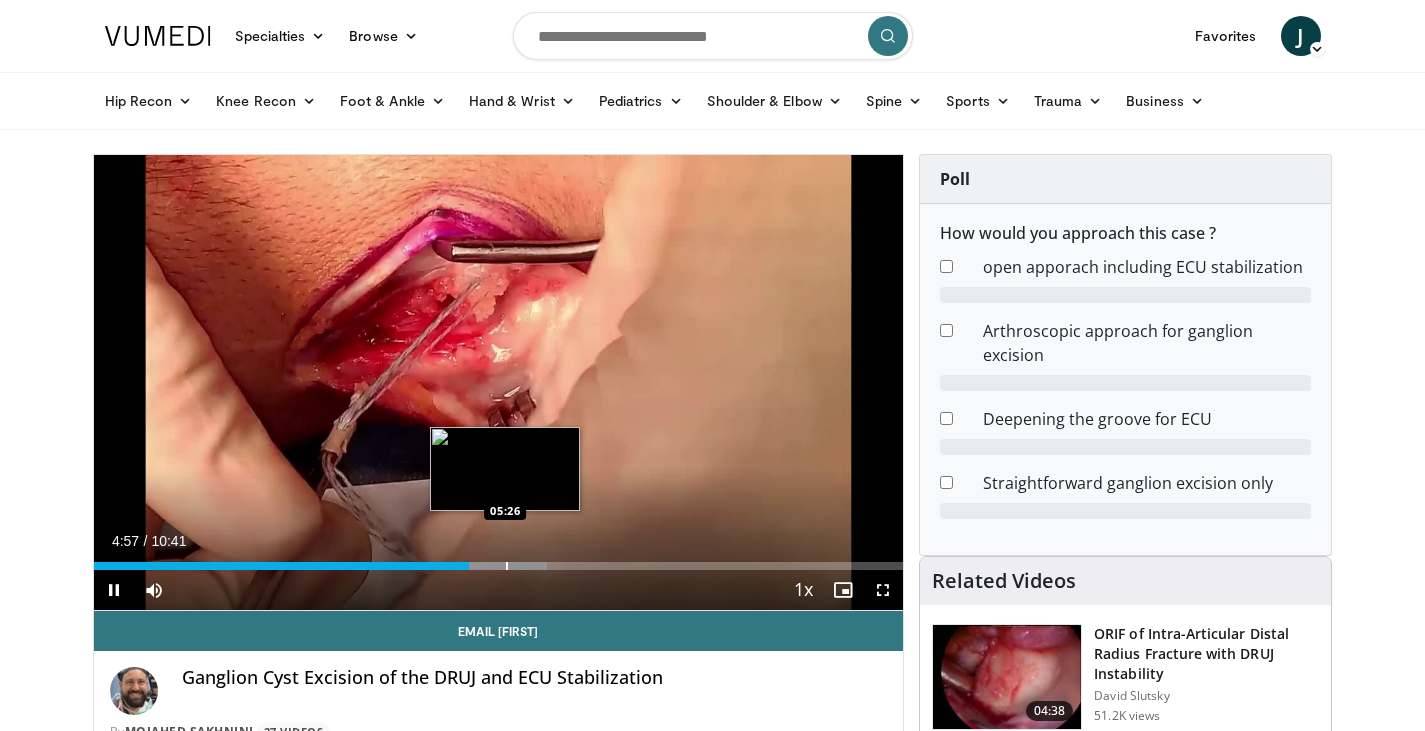 click on "**********" at bounding box center (499, 383) 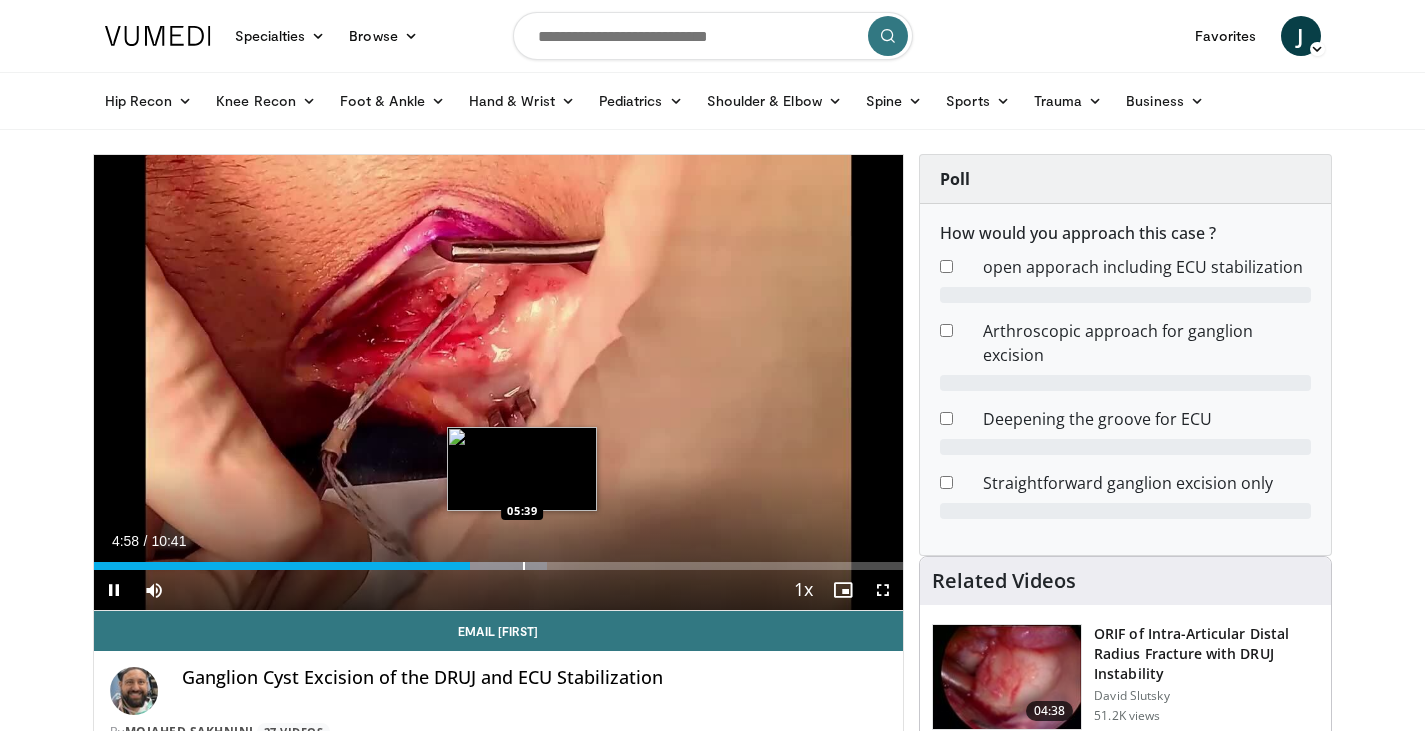 click at bounding box center [524, 566] 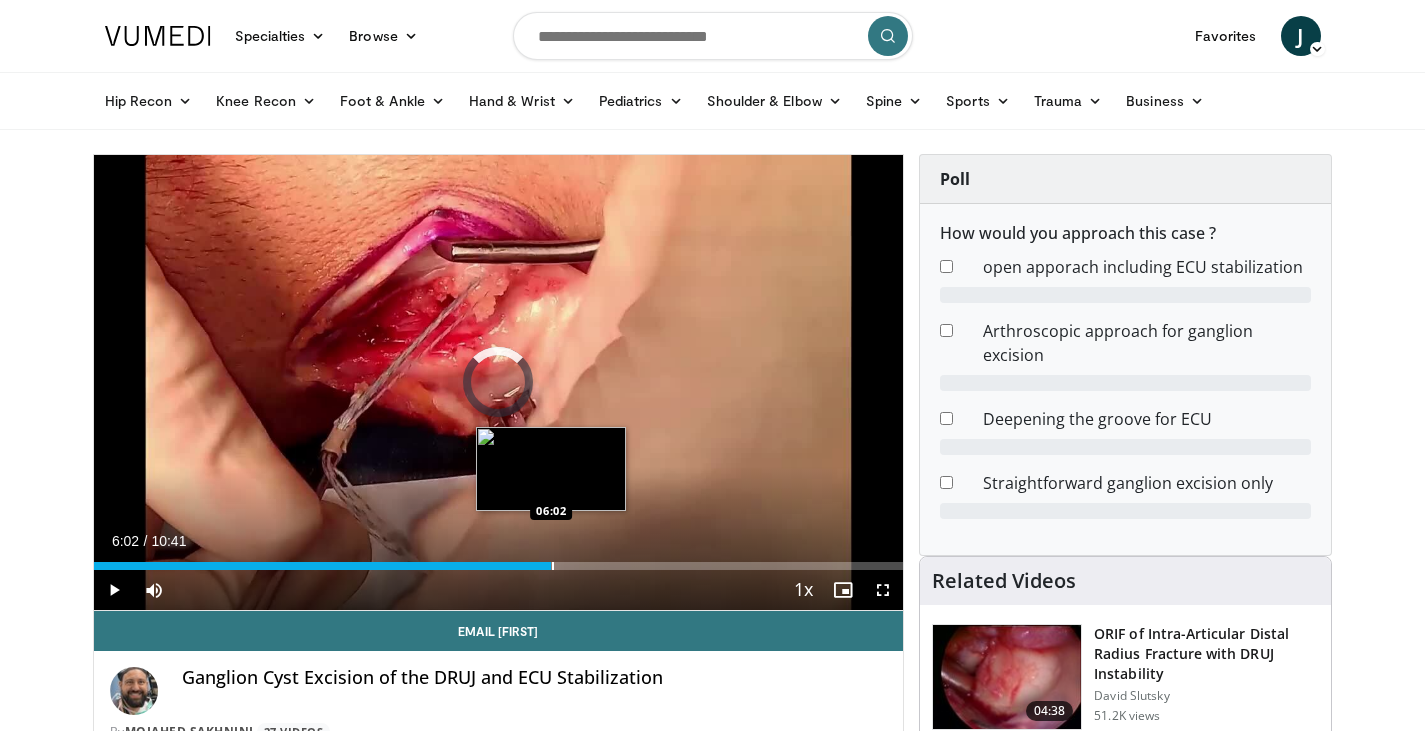 click at bounding box center [553, 566] 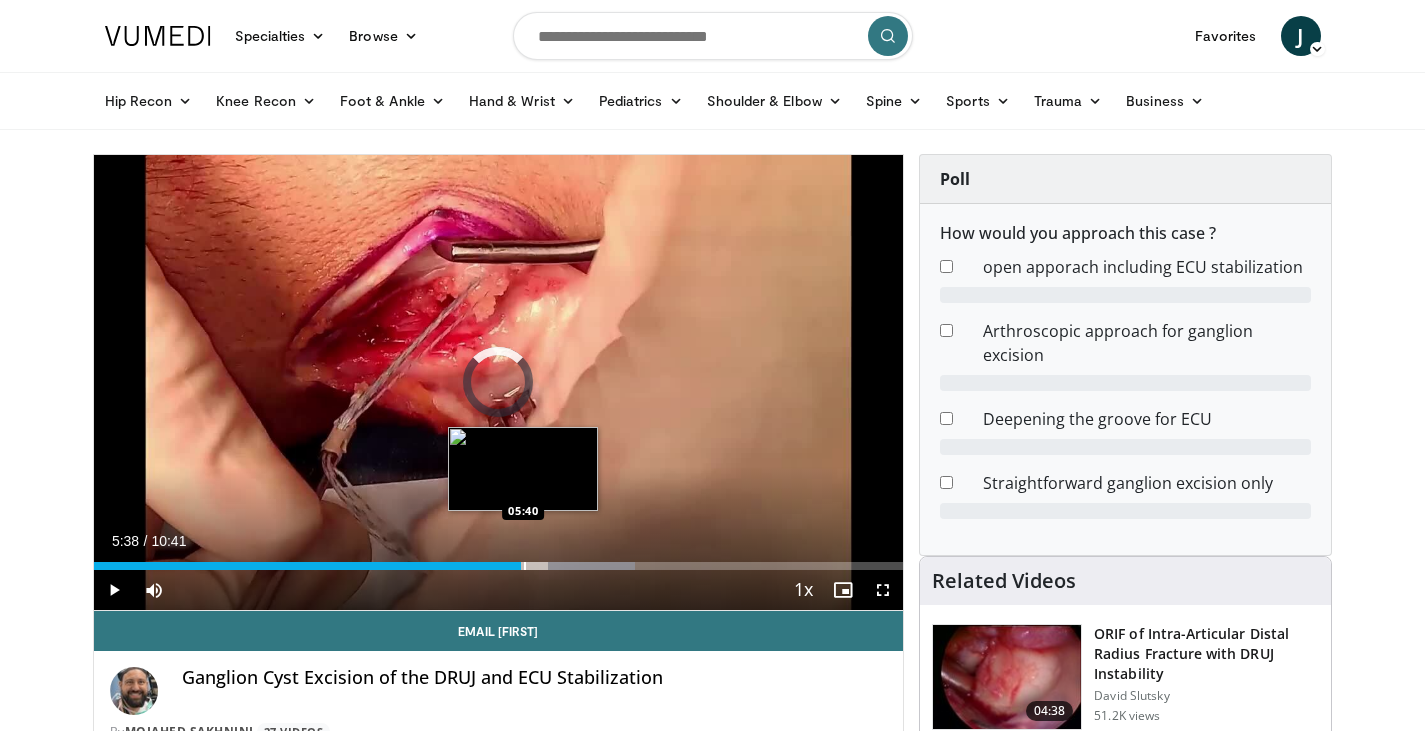 click on "06:06" at bounding box center (308, 566) 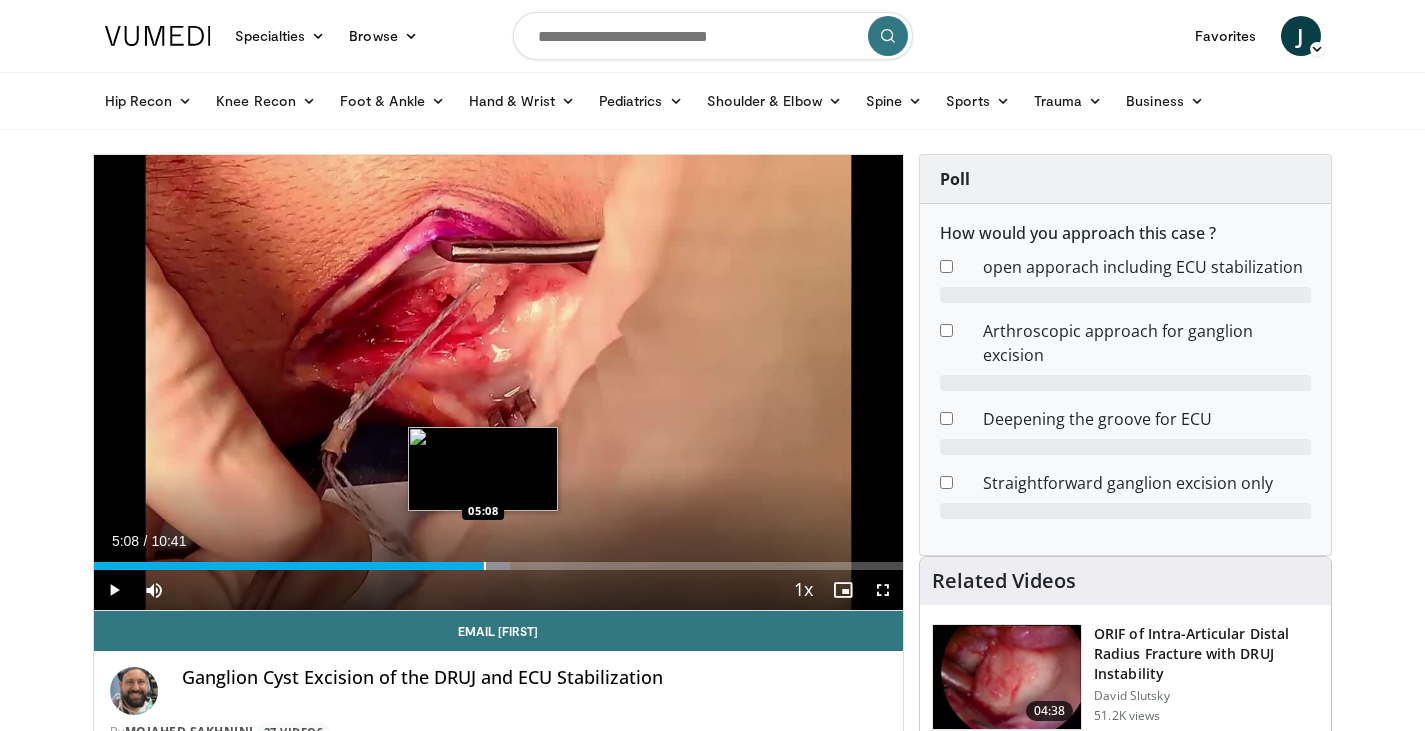 click at bounding box center [485, 566] 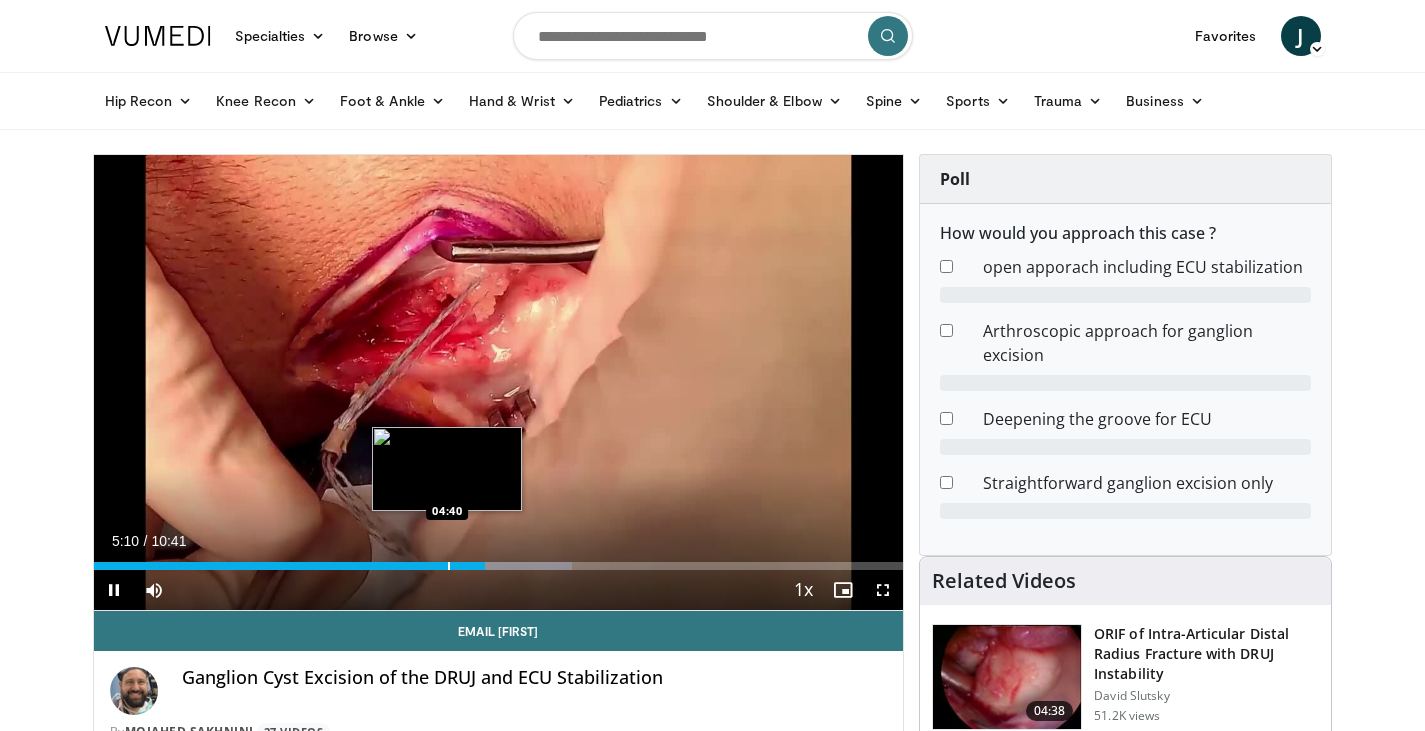 click on "05:10" at bounding box center [290, 566] 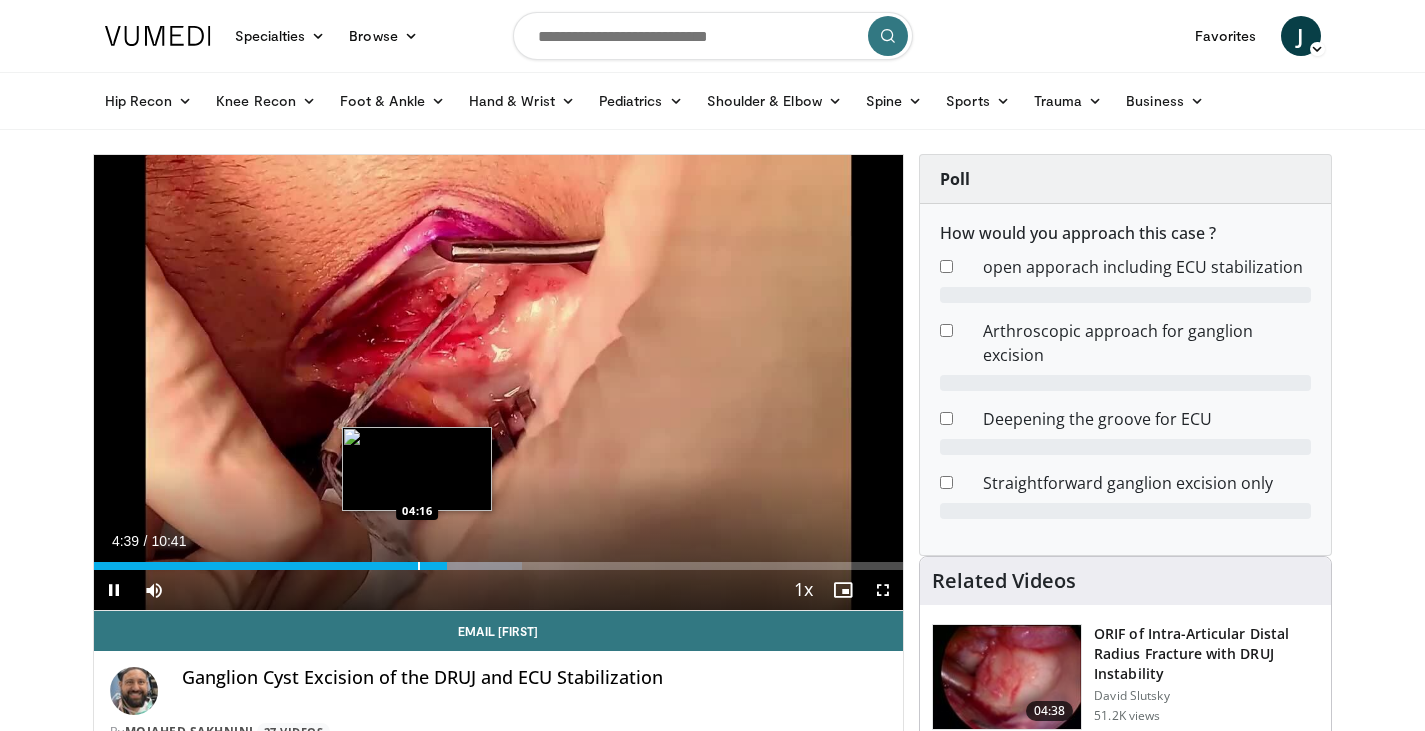 click at bounding box center (419, 566) 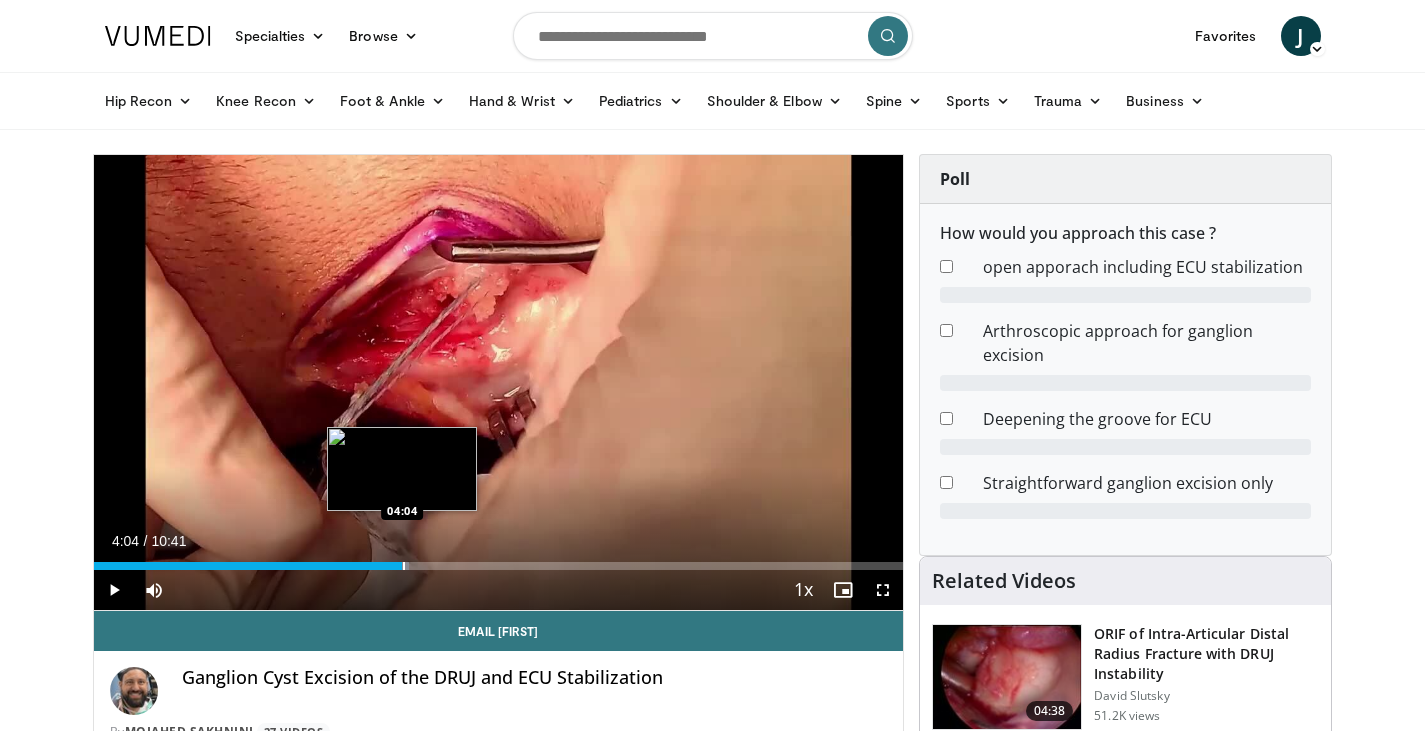 click at bounding box center (404, 566) 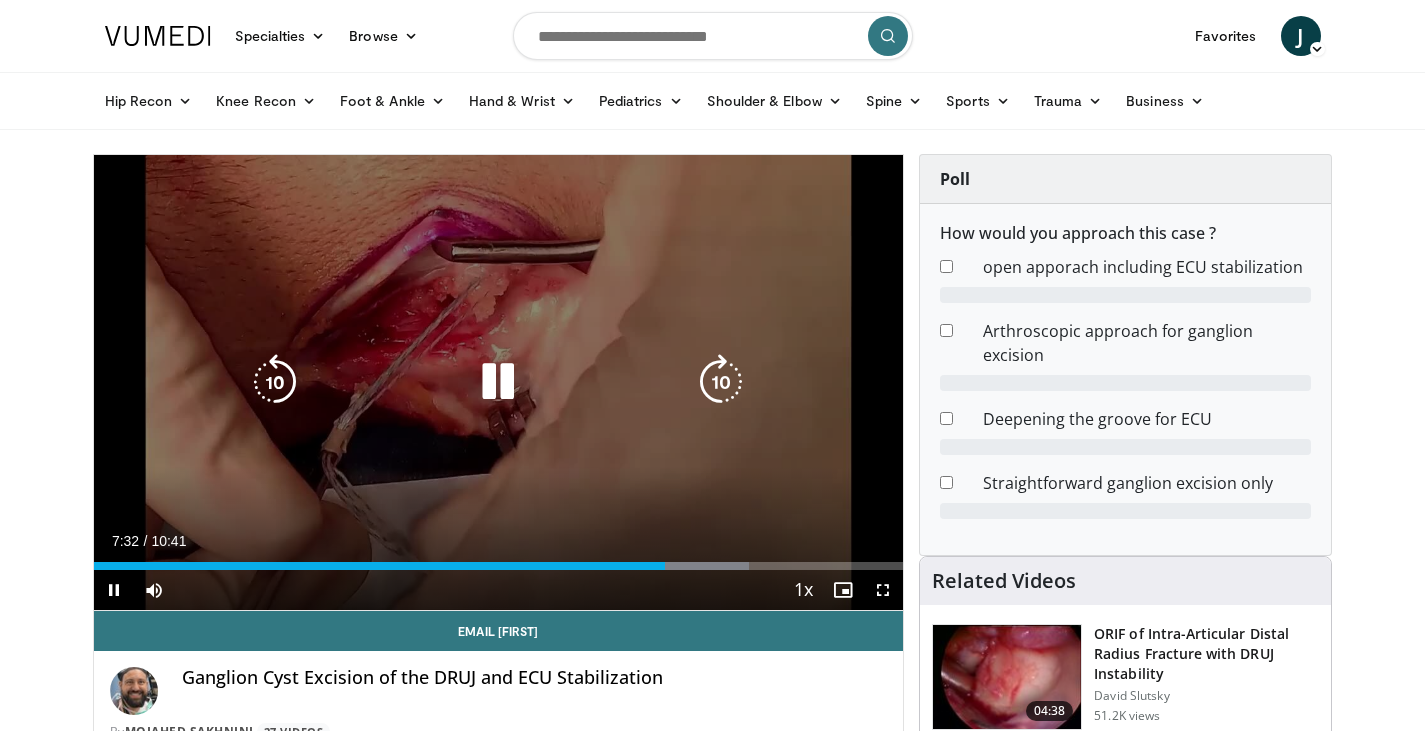 click at bounding box center [498, 382] 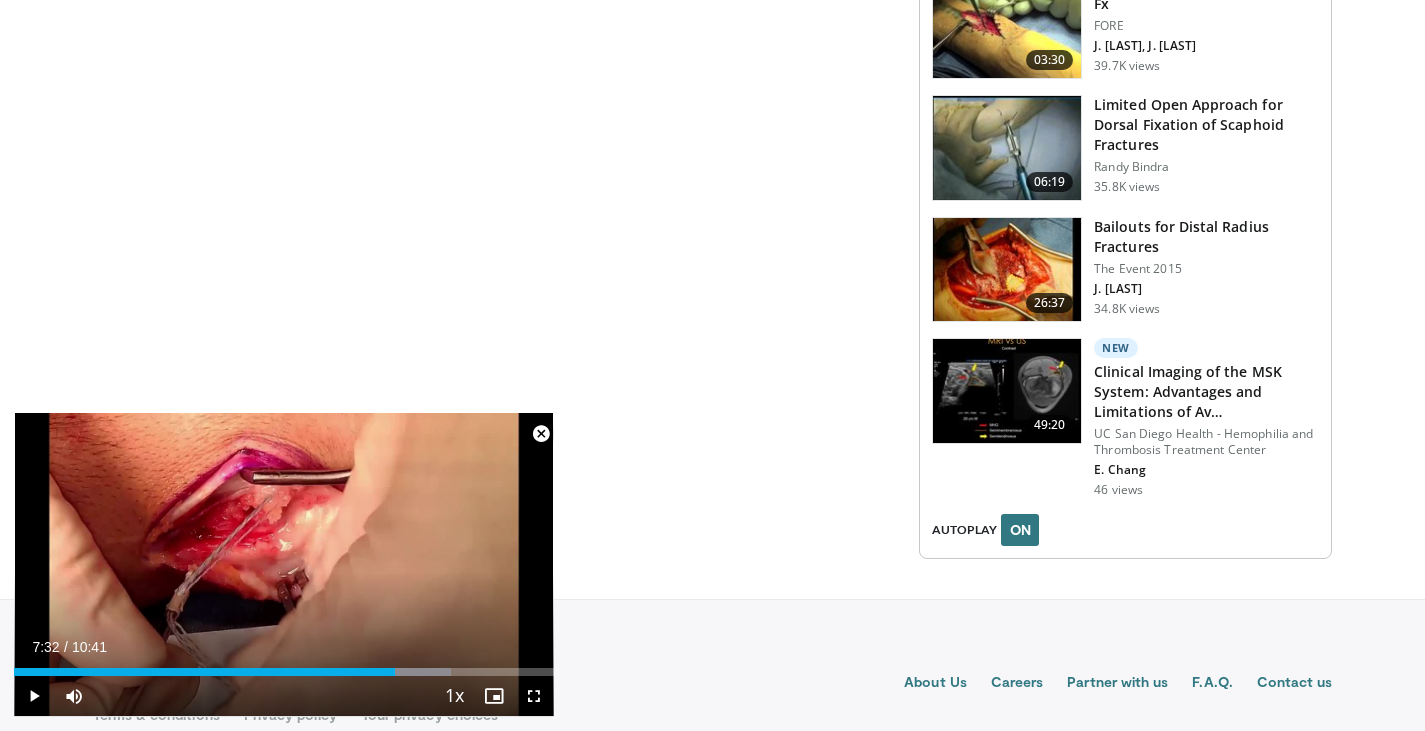 scroll, scrollTop: 2643, scrollLeft: 0, axis: vertical 